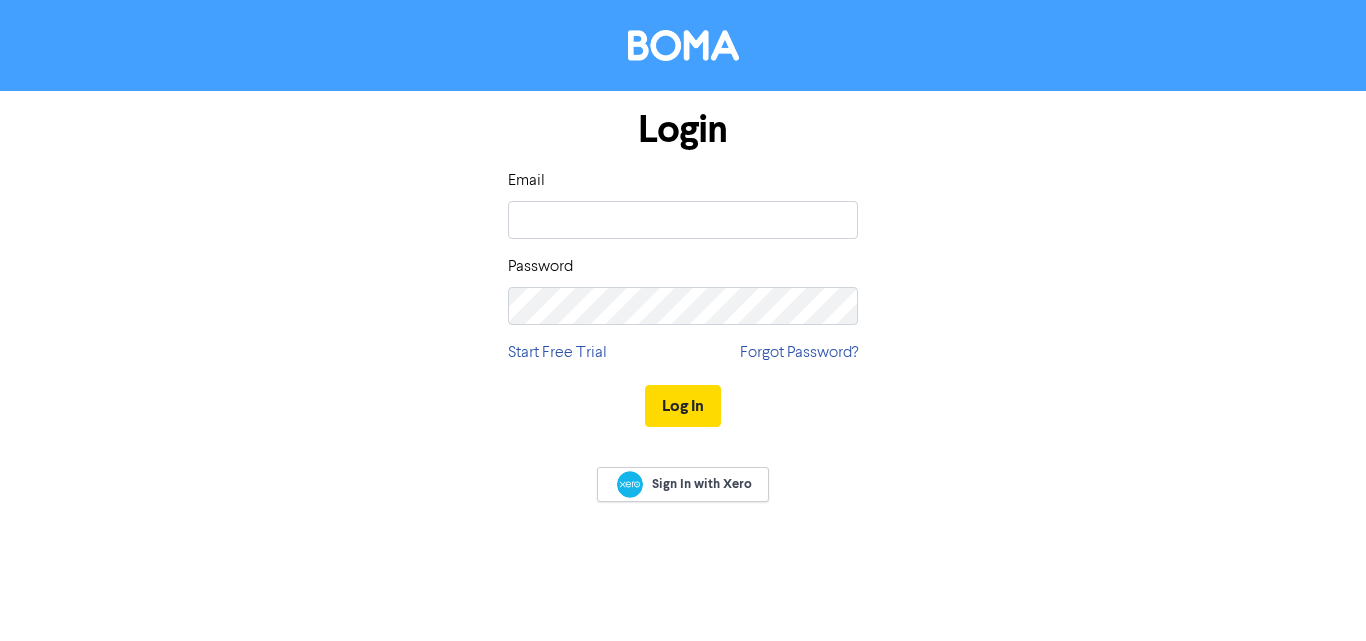 scroll, scrollTop: 0, scrollLeft: 0, axis: both 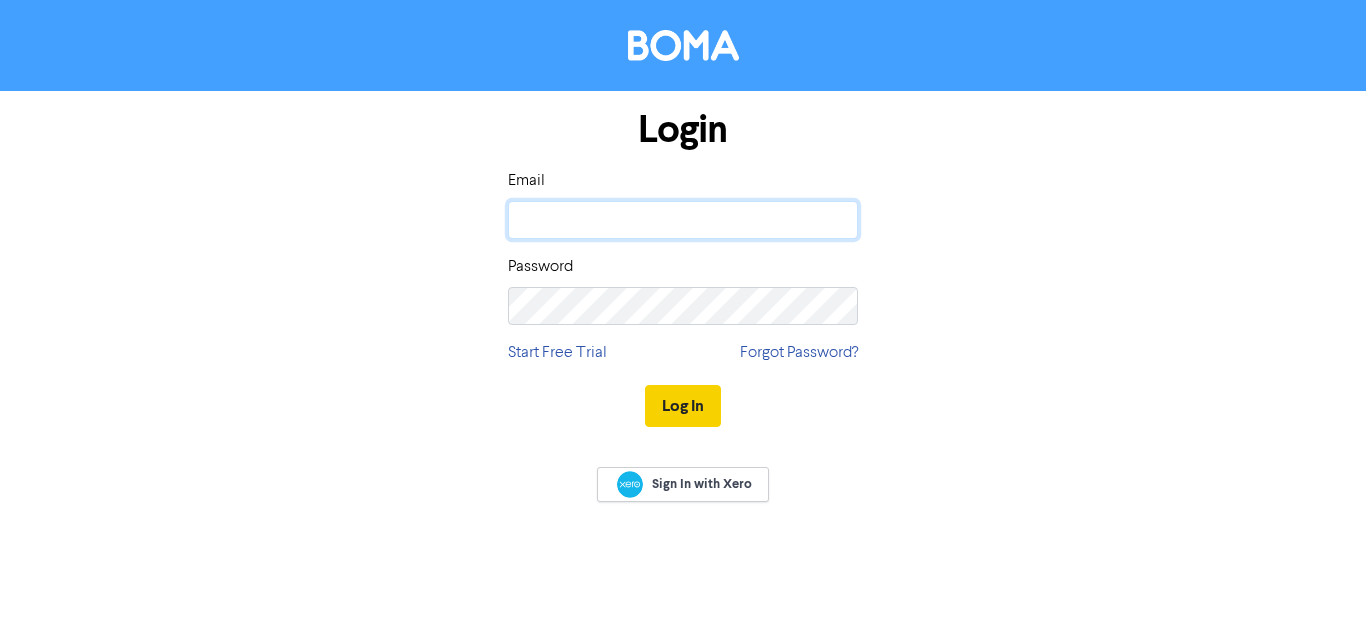 type on "[EMAIL]" 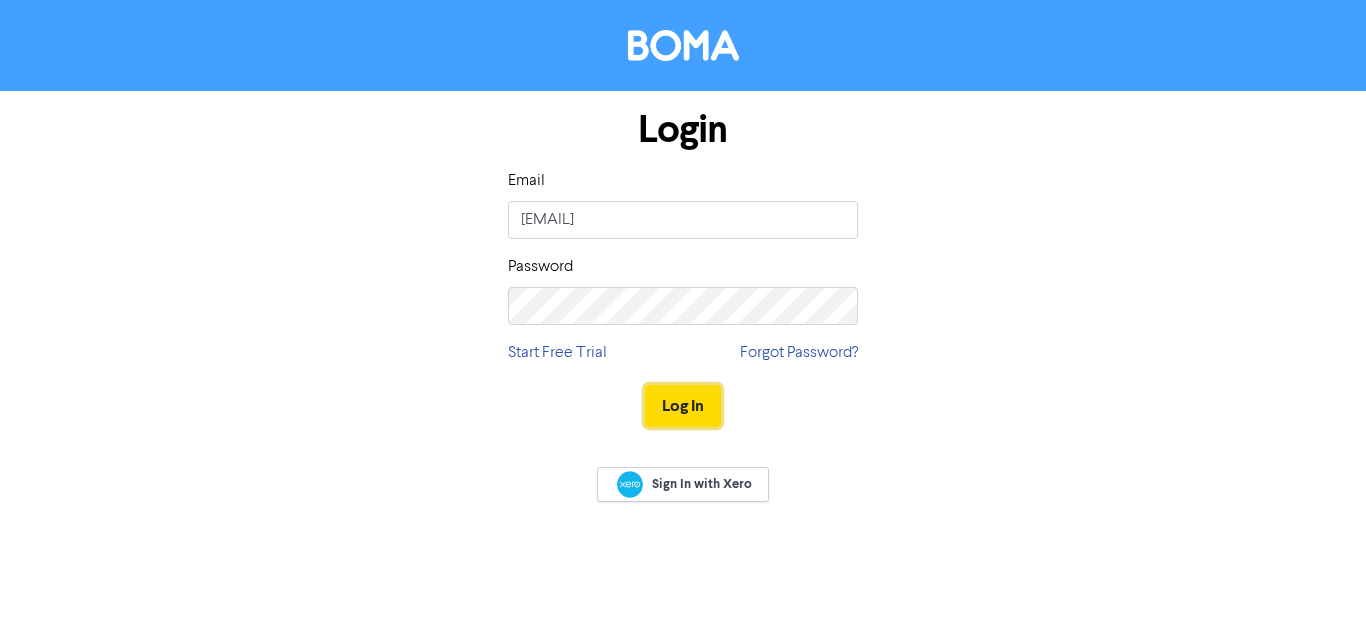 drag, startPoint x: 685, startPoint y: 401, endPoint x: 847, endPoint y: 471, distance: 176.47662 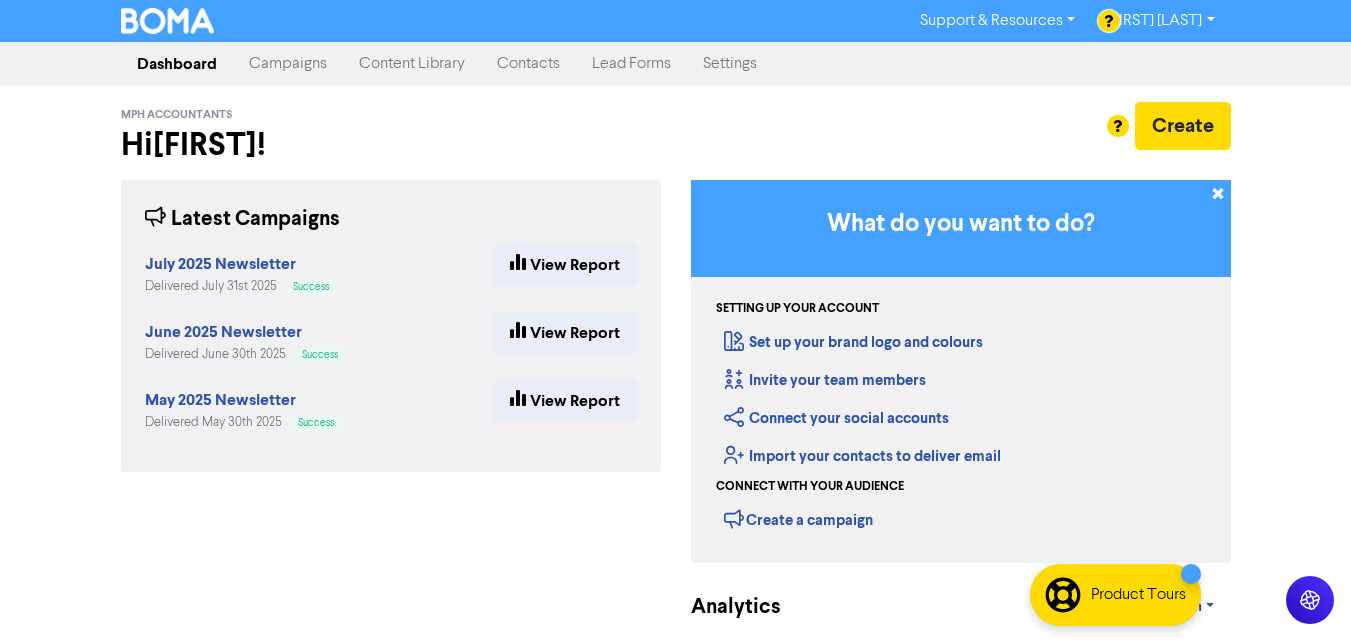 drag, startPoint x: 498, startPoint y: 73, endPoint x: 521, endPoint y: 73, distance: 23 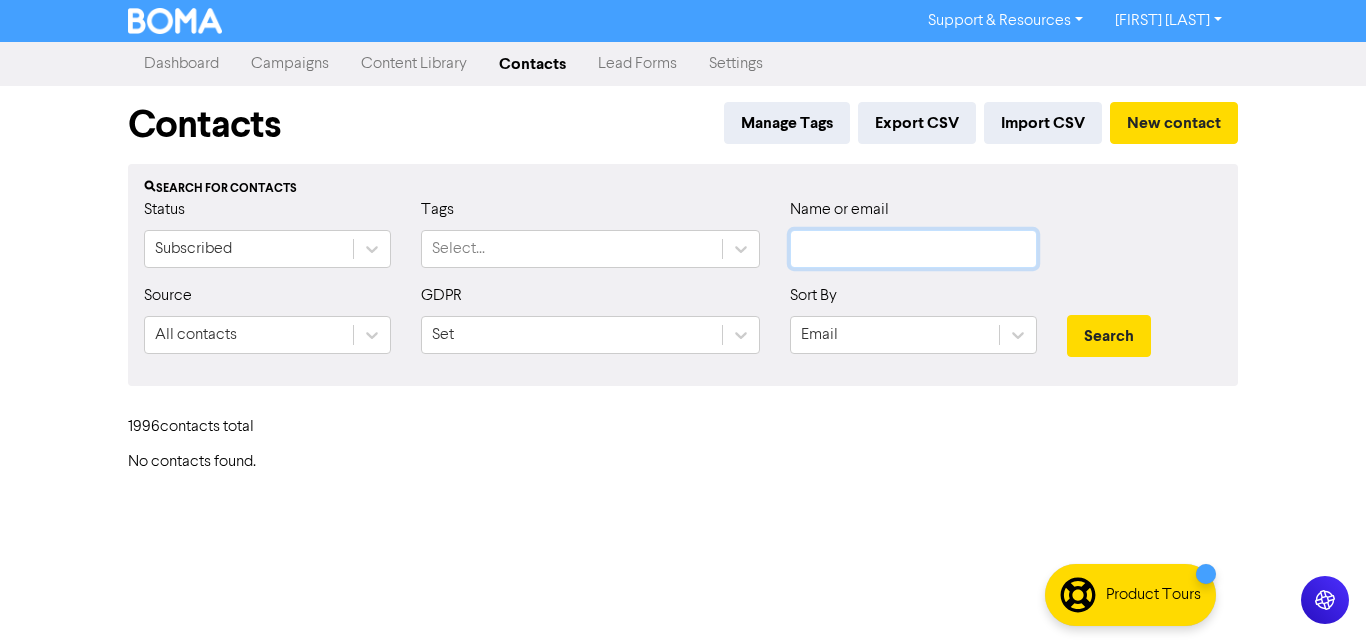 click 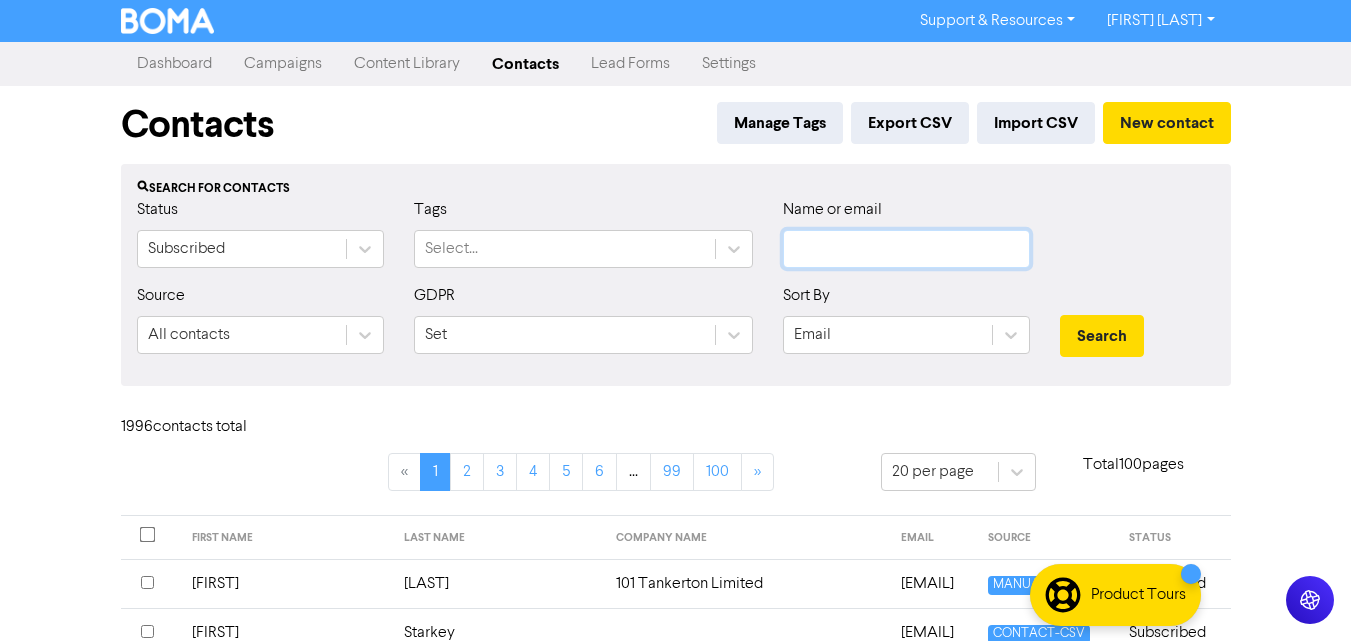 paste on "[EMAIL]" 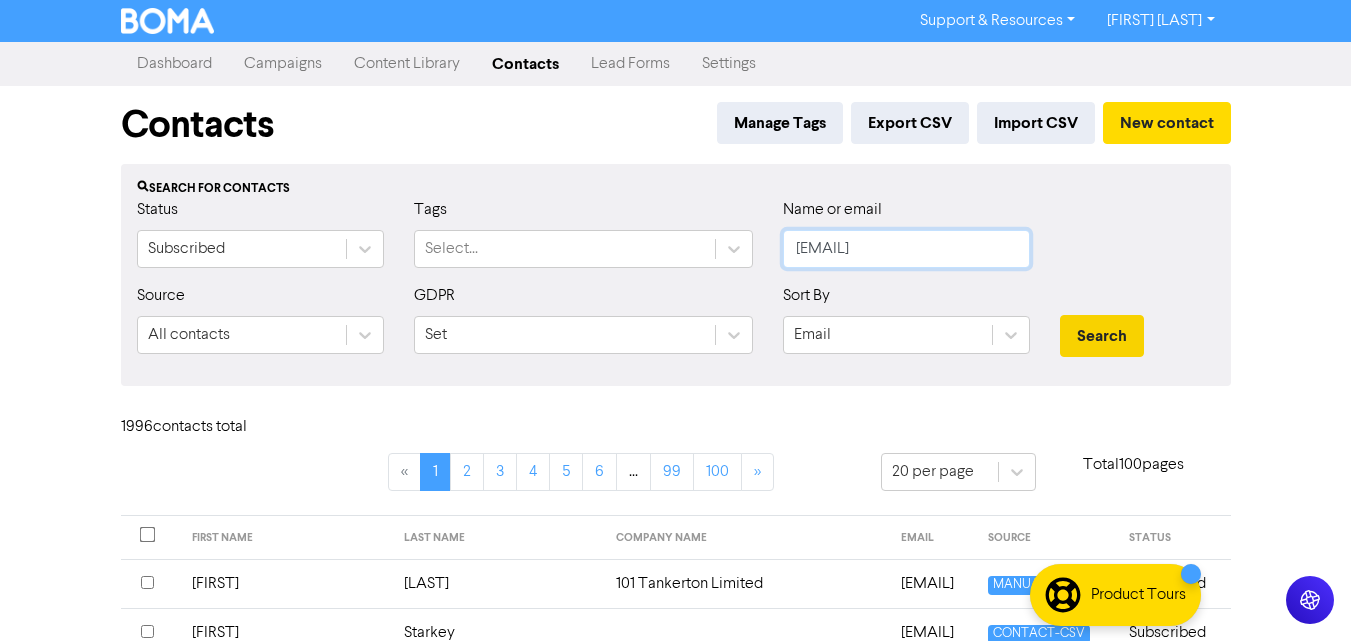 type on "[EMAIL]" 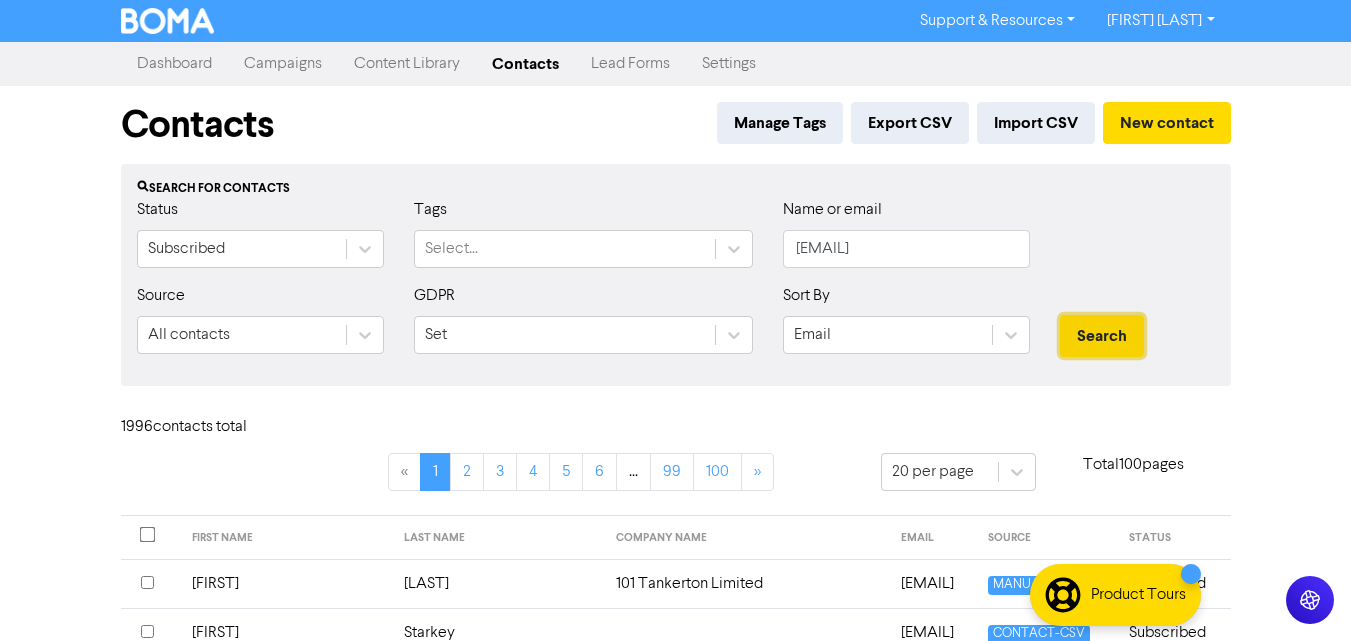 click on "Search" at bounding box center (1102, 336) 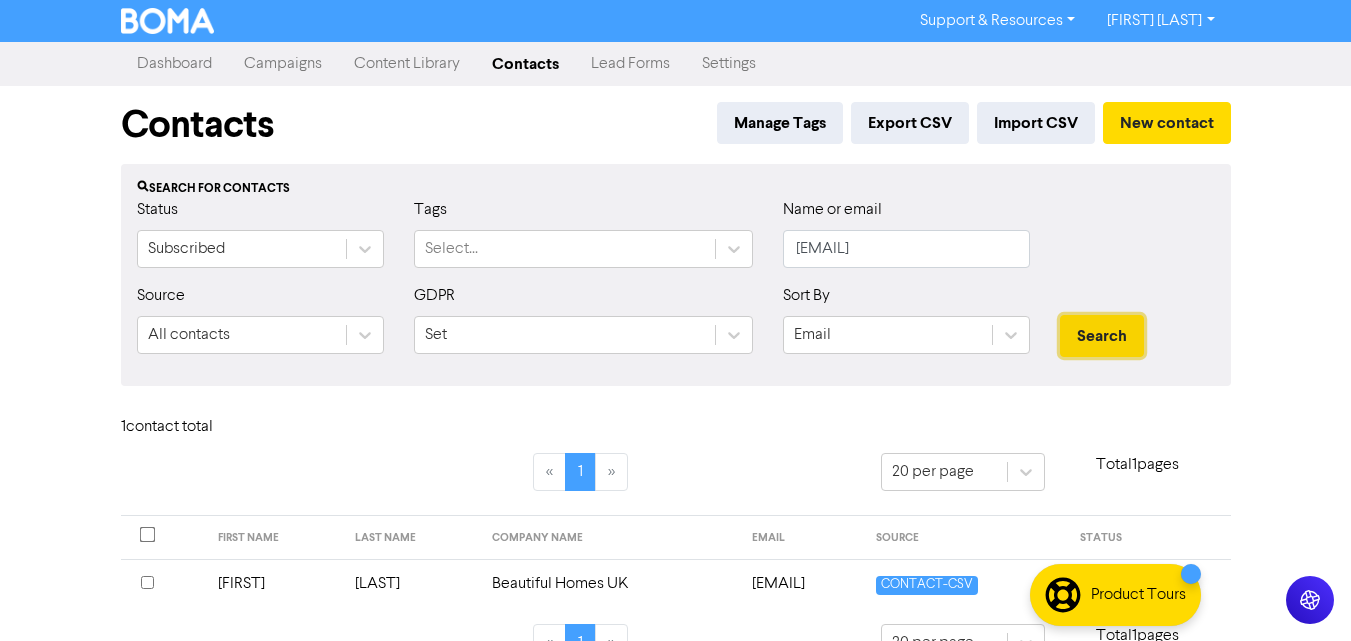 click on "Search" at bounding box center (1102, 336) 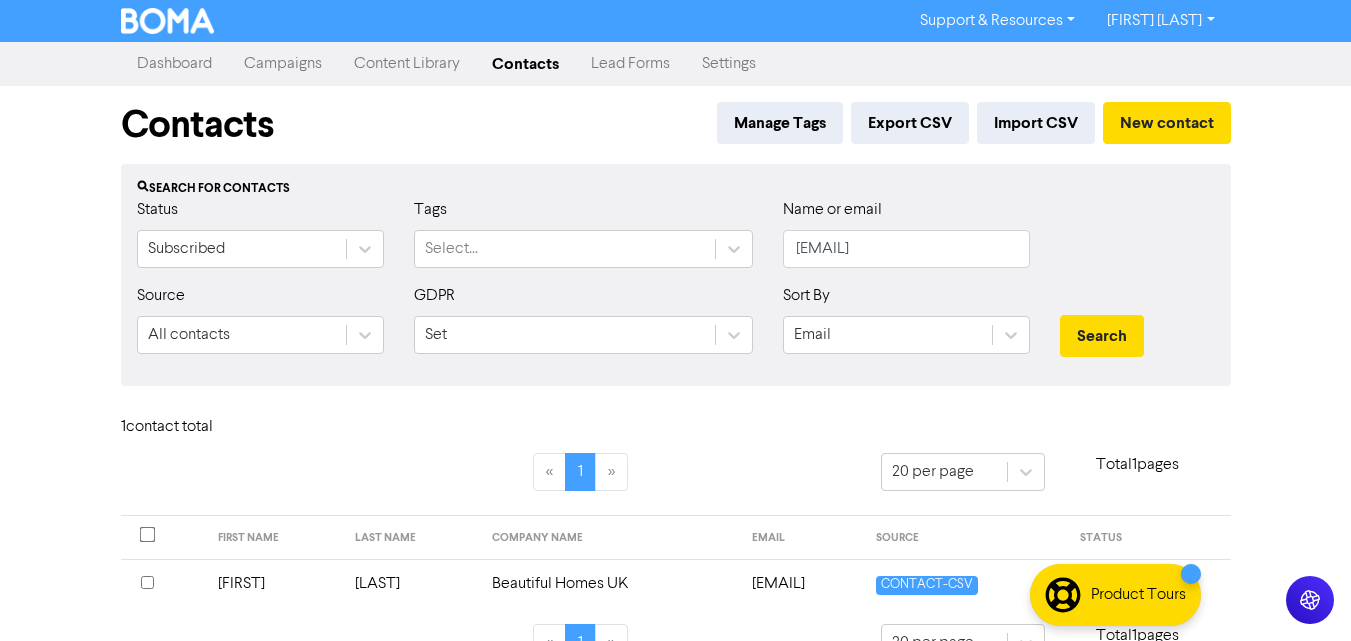 scroll, scrollTop: 45, scrollLeft: 0, axis: vertical 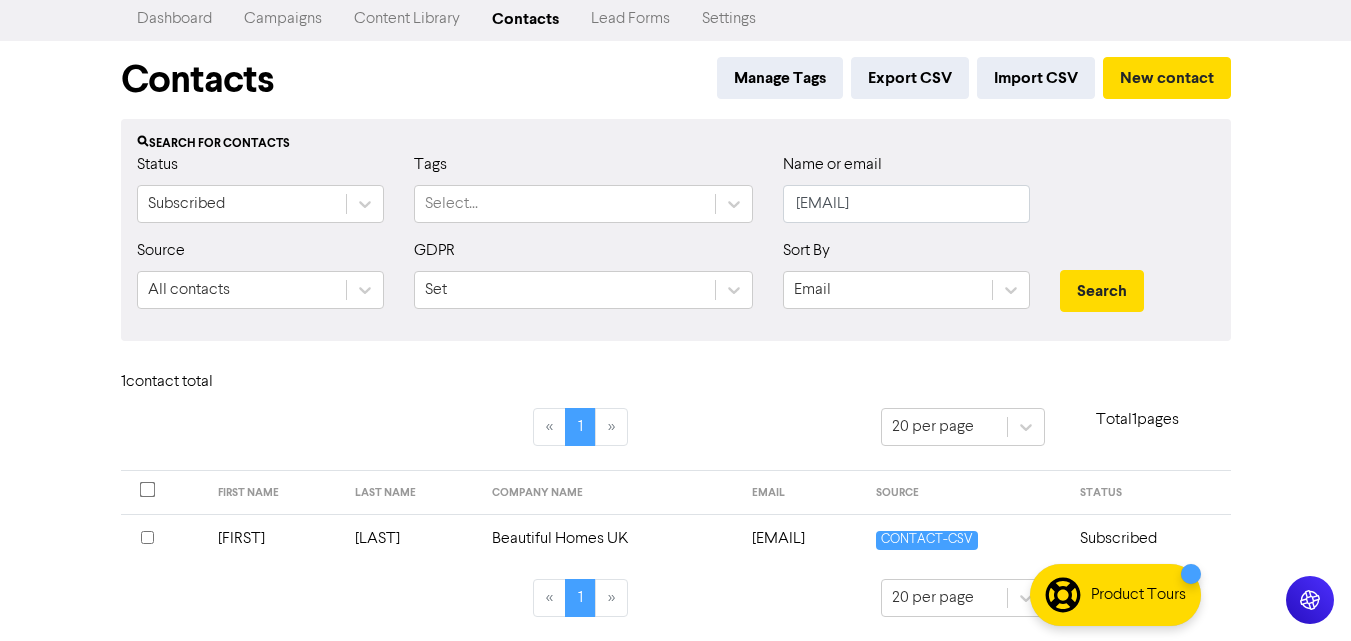 click at bounding box center [163, 539] 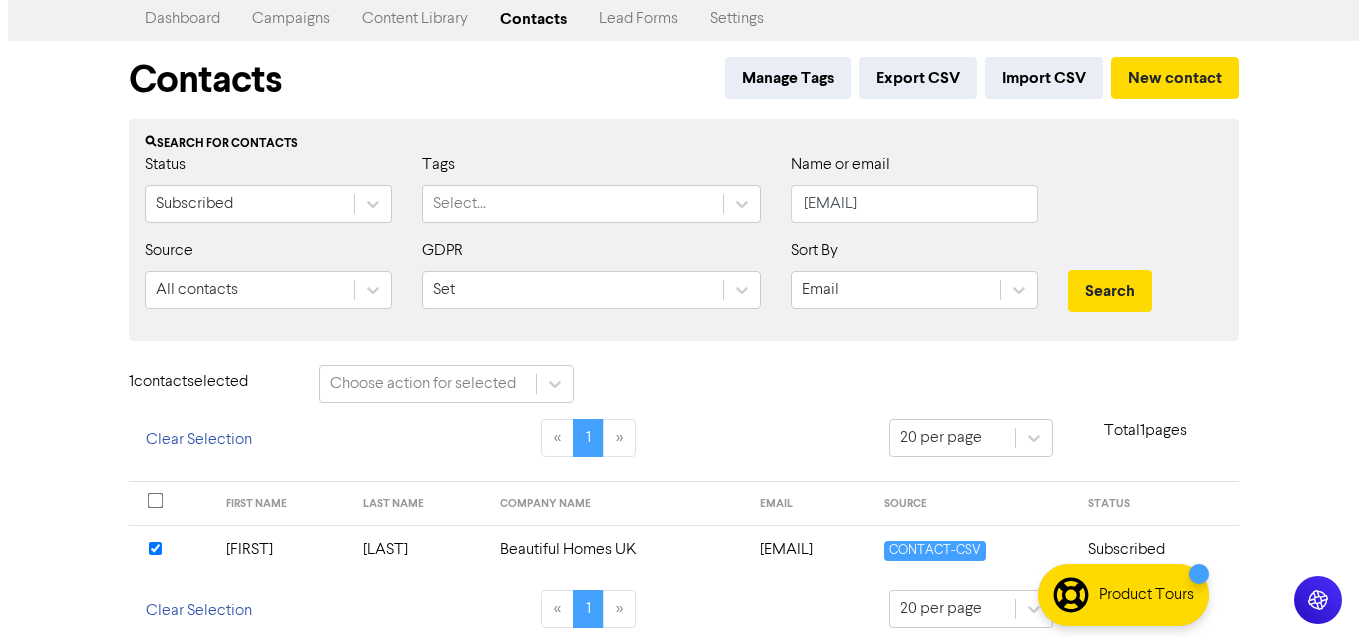 scroll, scrollTop: 56, scrollLeft: 0, axis: vertical 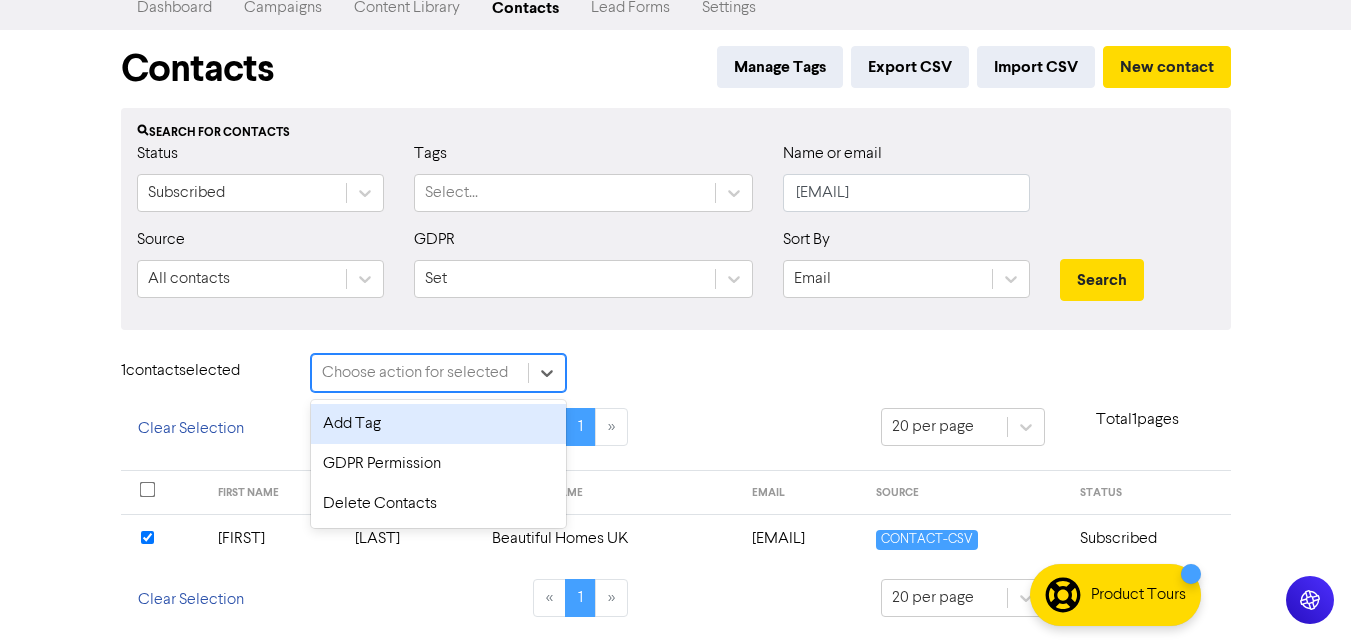 click on "Choose action for selected" at bounding box center (415, 373) 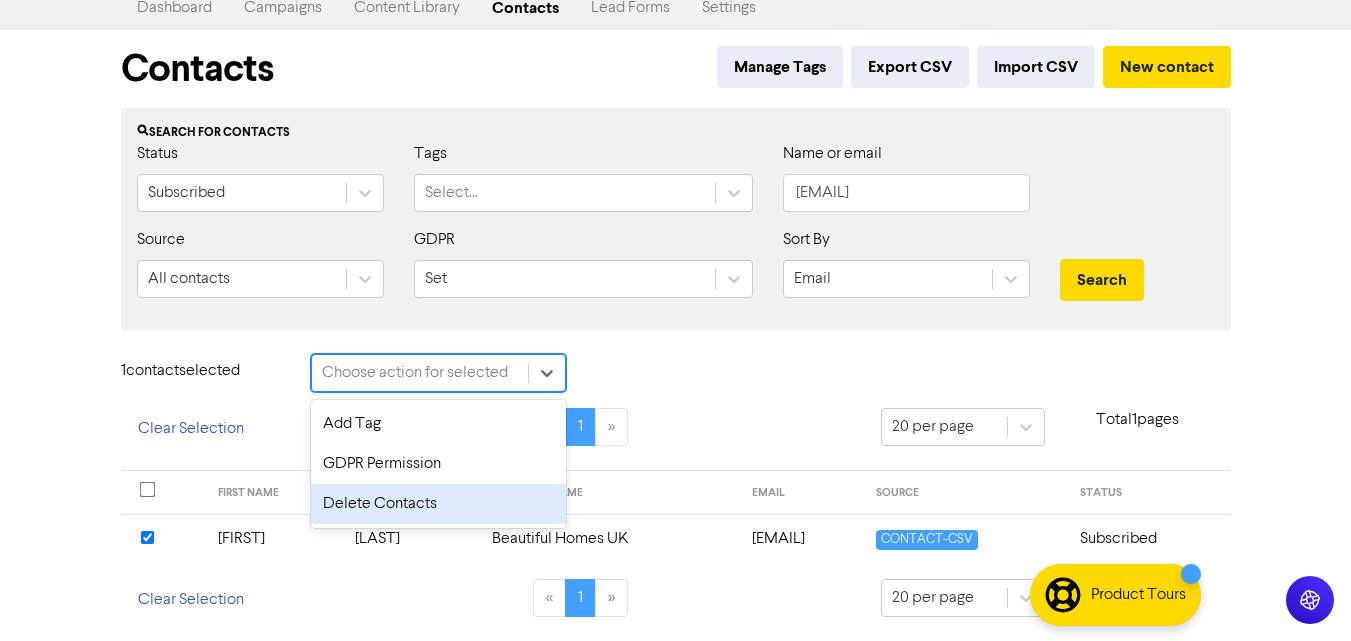click on "Delete Contacts" at bounding box center (438, 504) 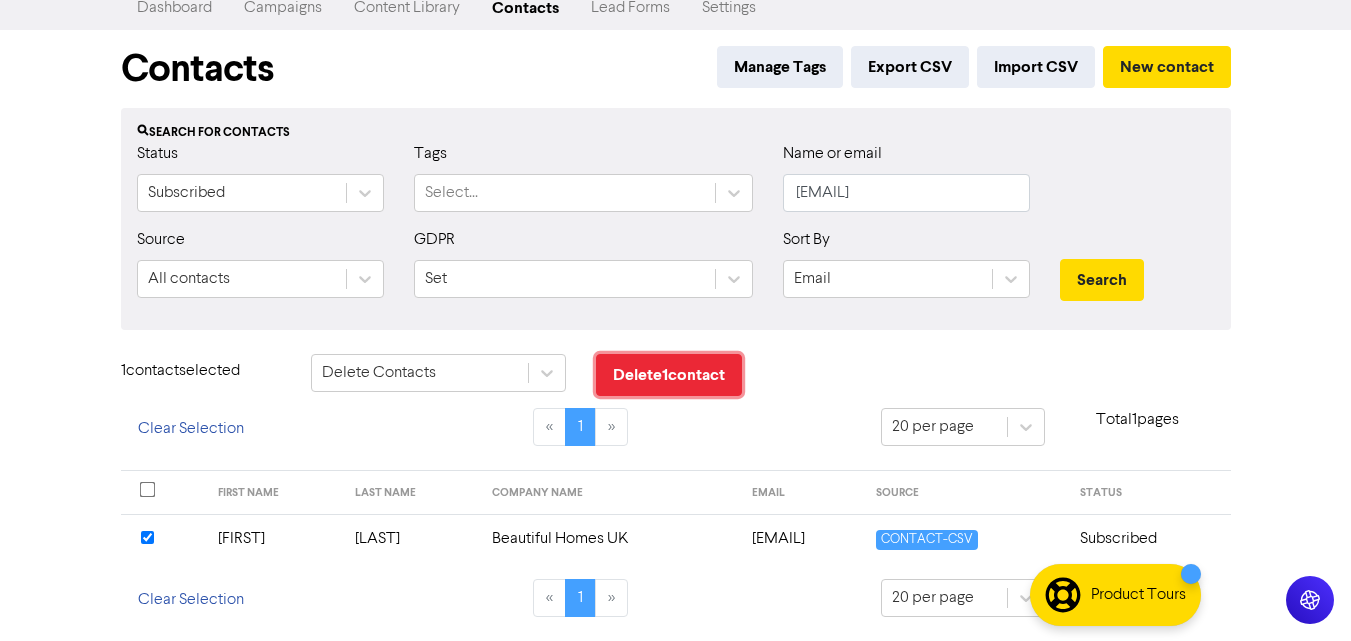click on "Delete  1  contact" at bounding box center (669, 375) 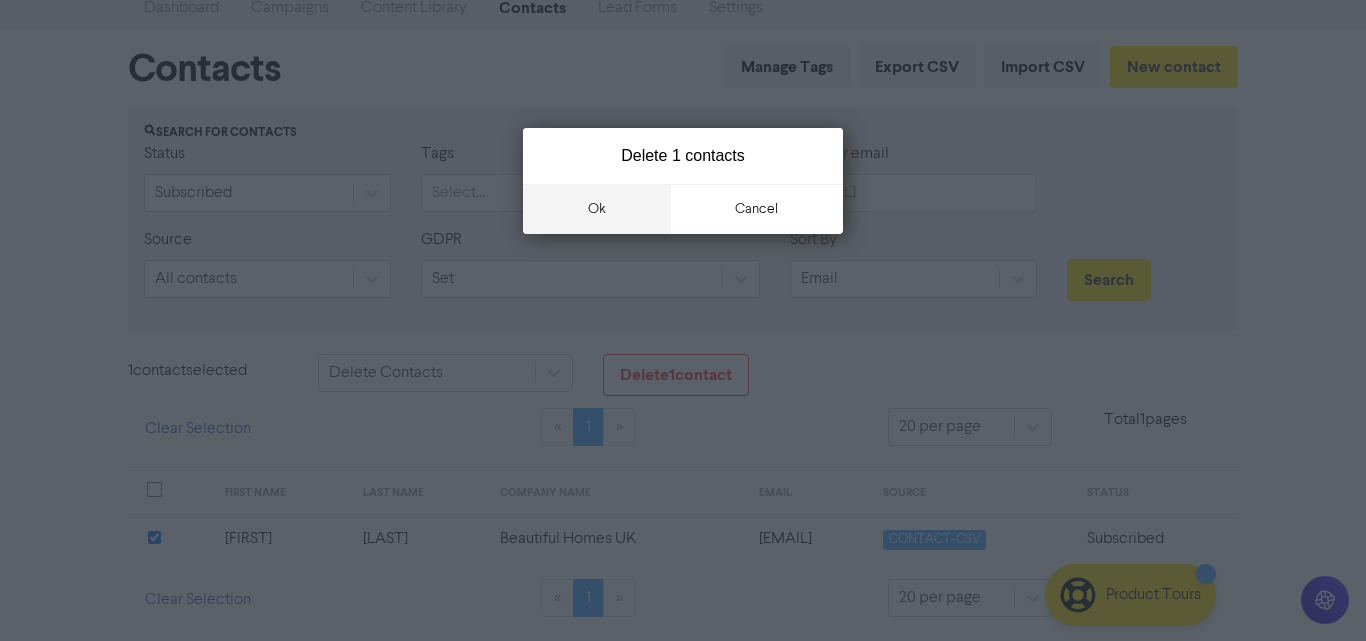 click on "ok" at bounding box center [597, 209] 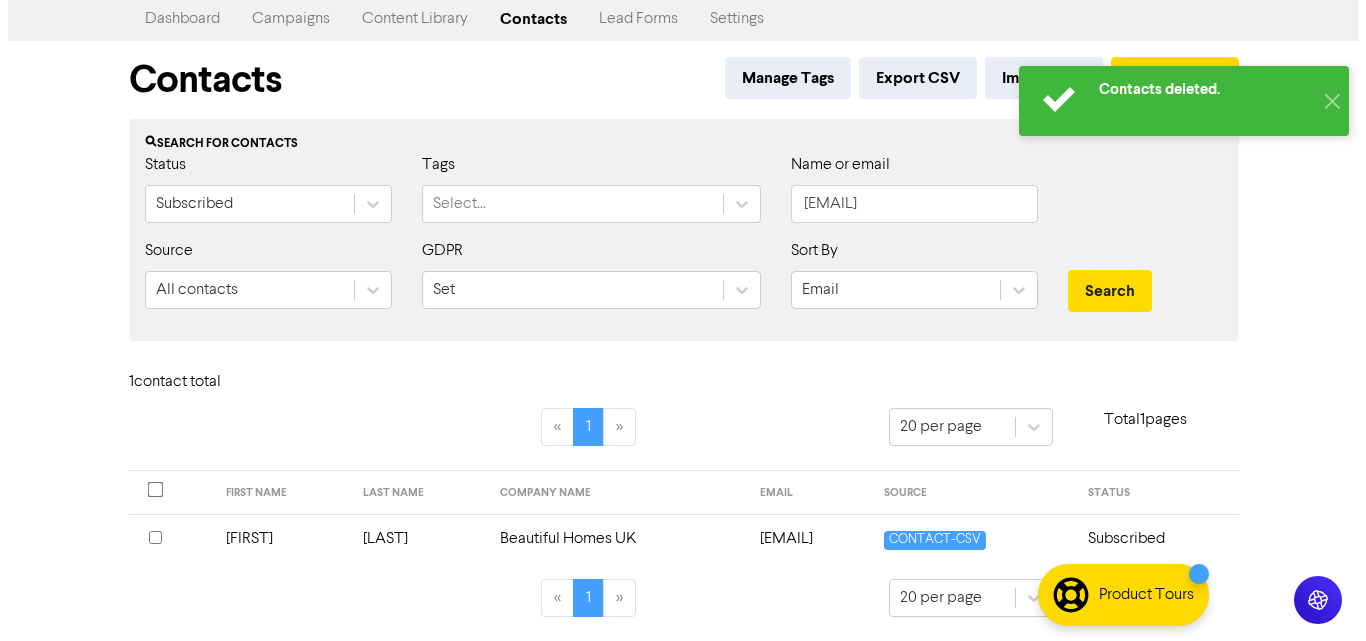 scroll, scrollTop: 0, scrollLeft: 0, axis: both 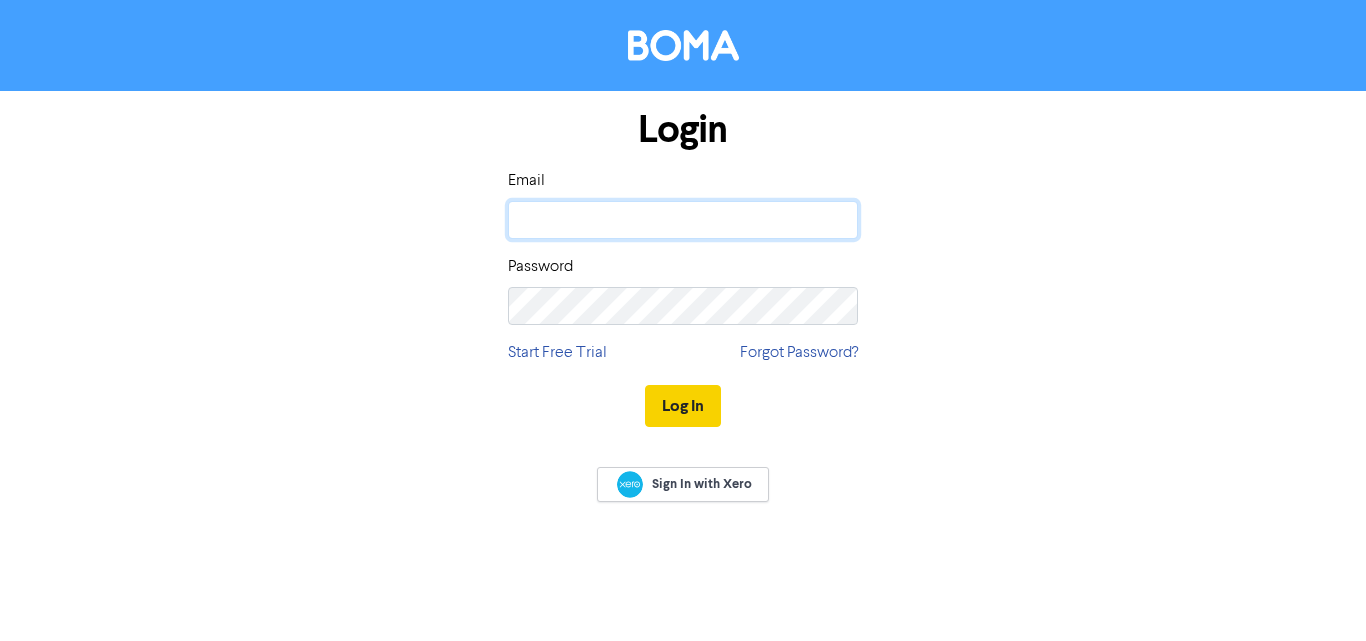 type on "[EMAIL]" 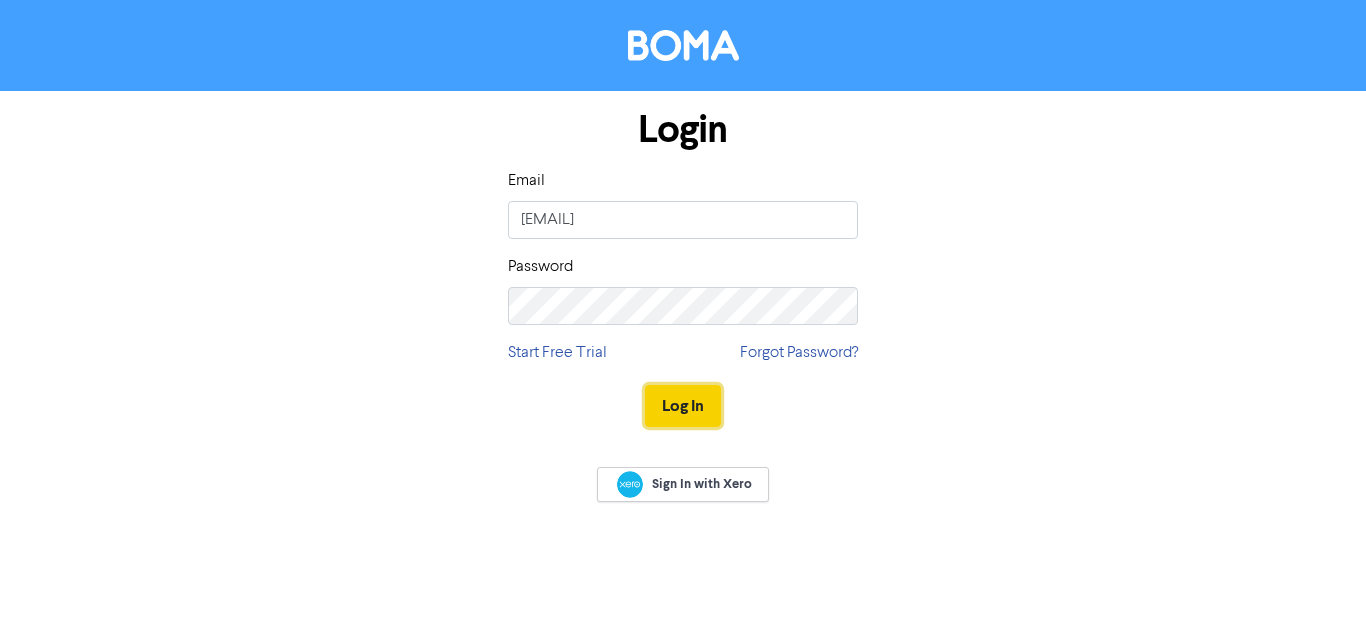 click on "Log In" at bounding box center [683, 406] 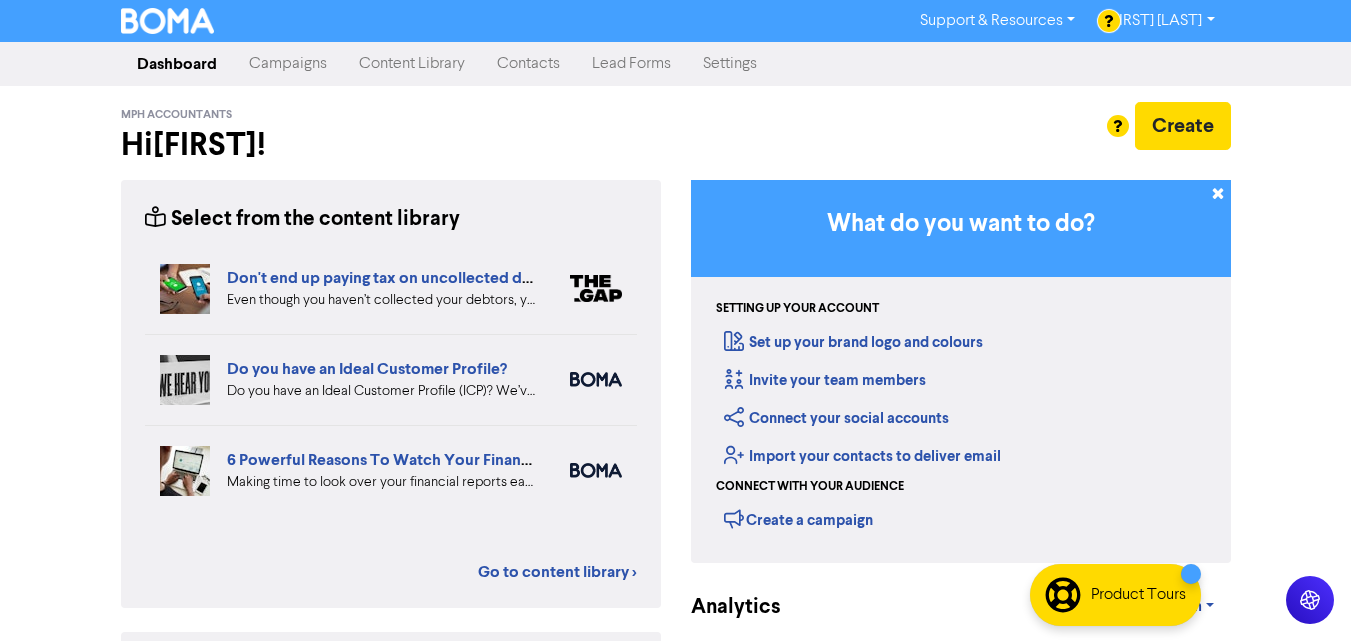 click on "Contacts" at bounding box center (528, 64) 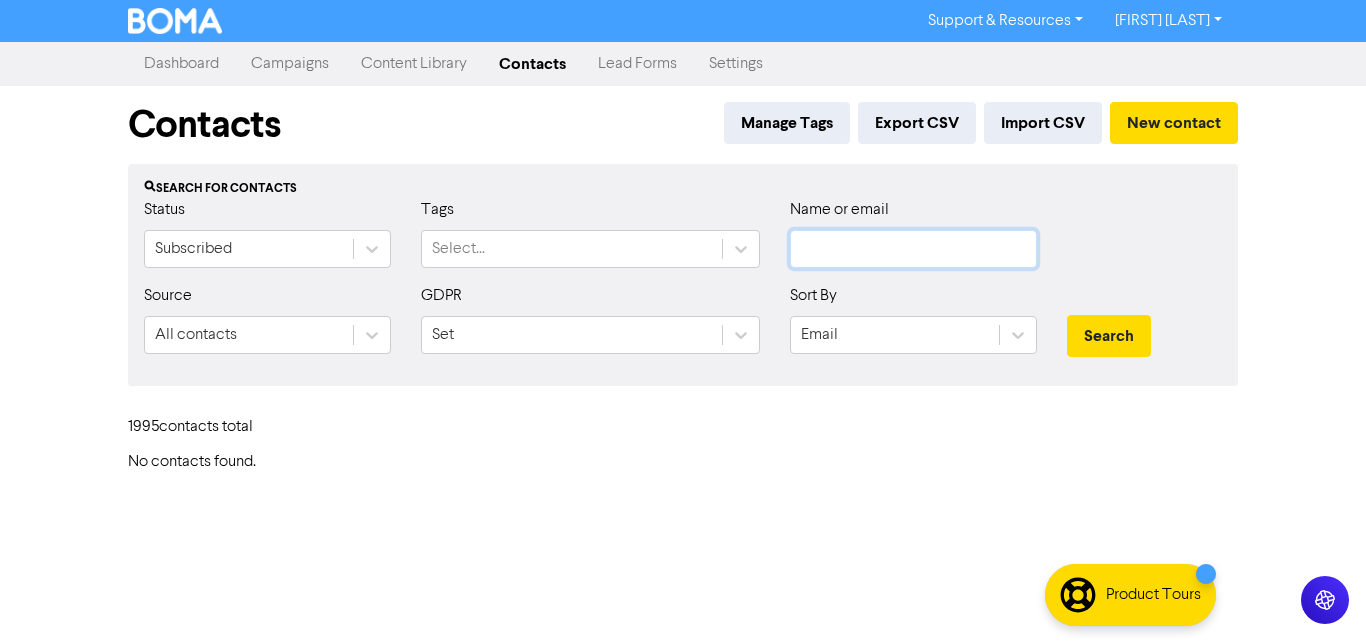 click 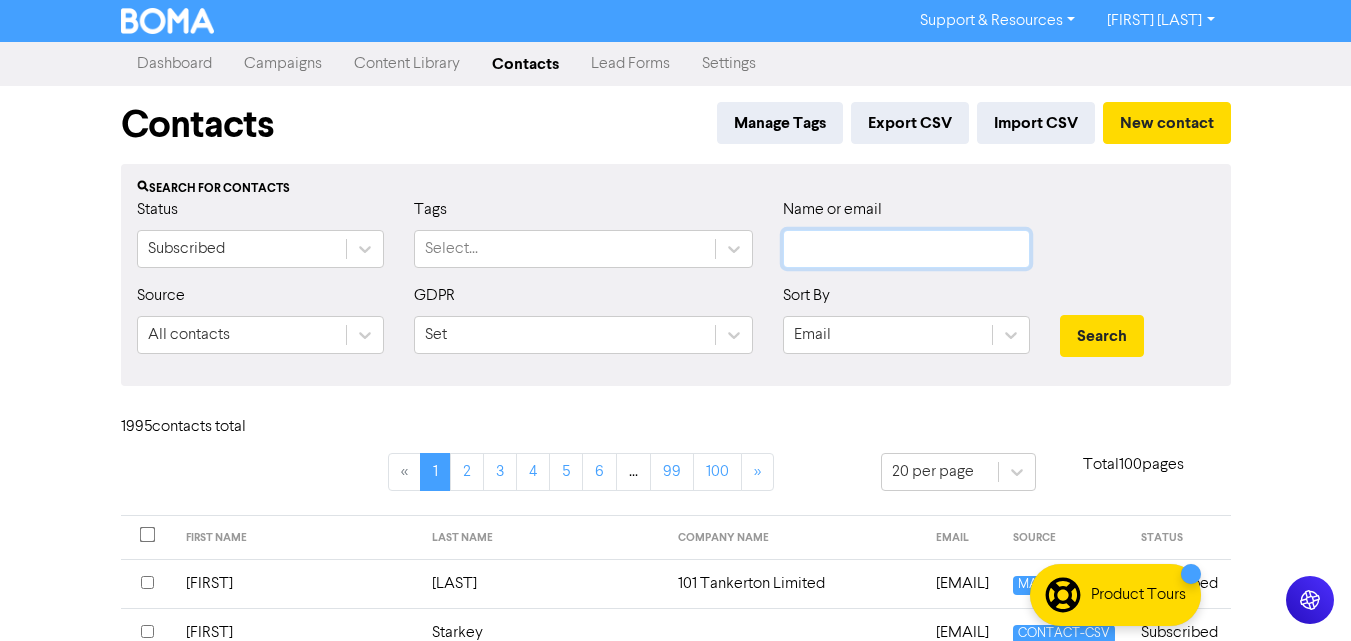 paste on "yus@scandinaviantouch.co.uk" 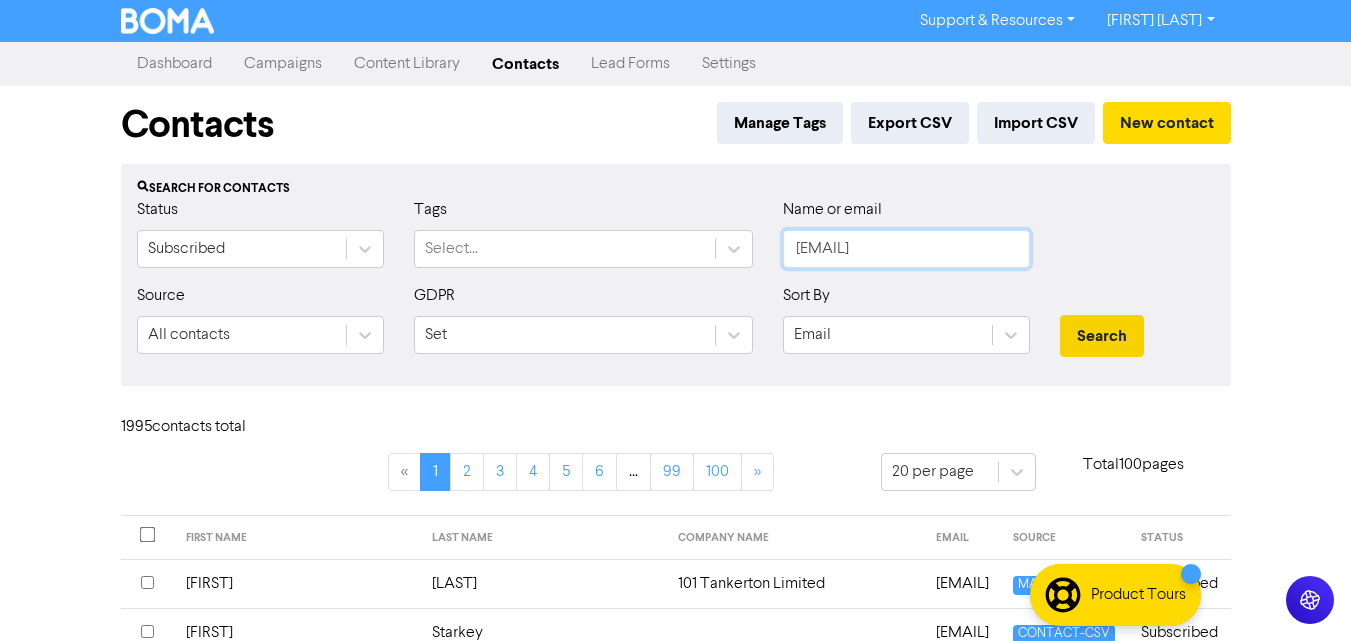 type on "yus@scandinaviantouch.co.uk" 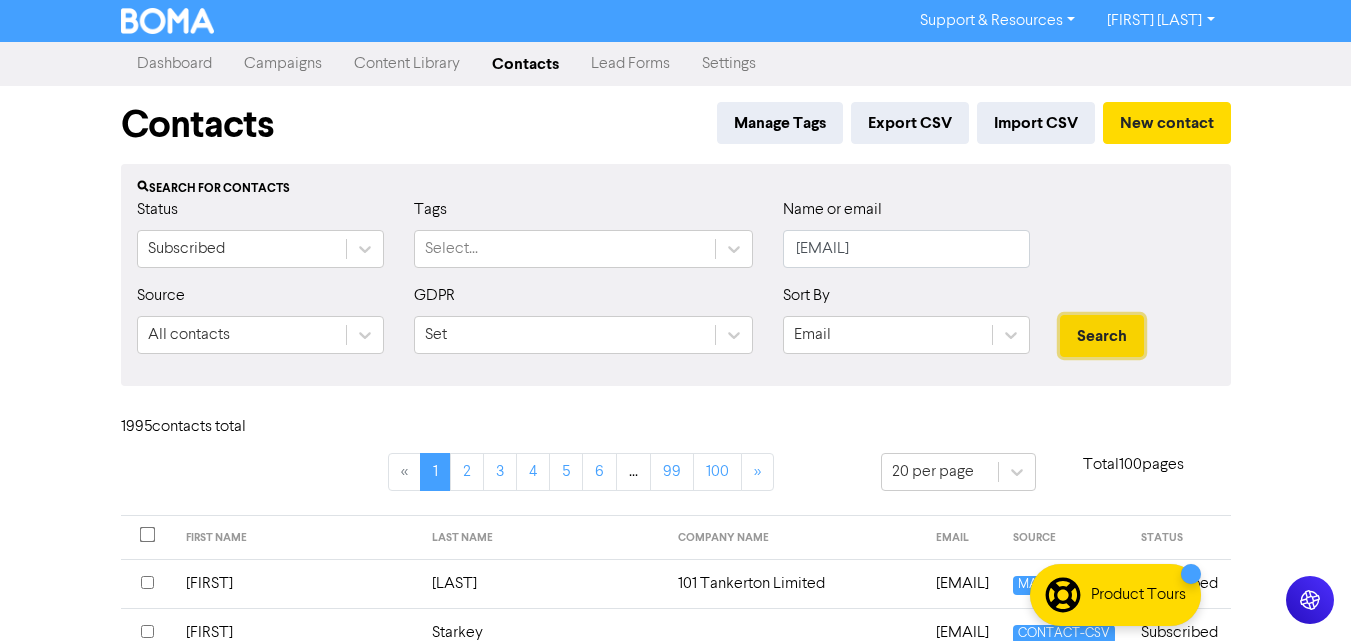 click on "Search" at bounding box center [1102, 336] 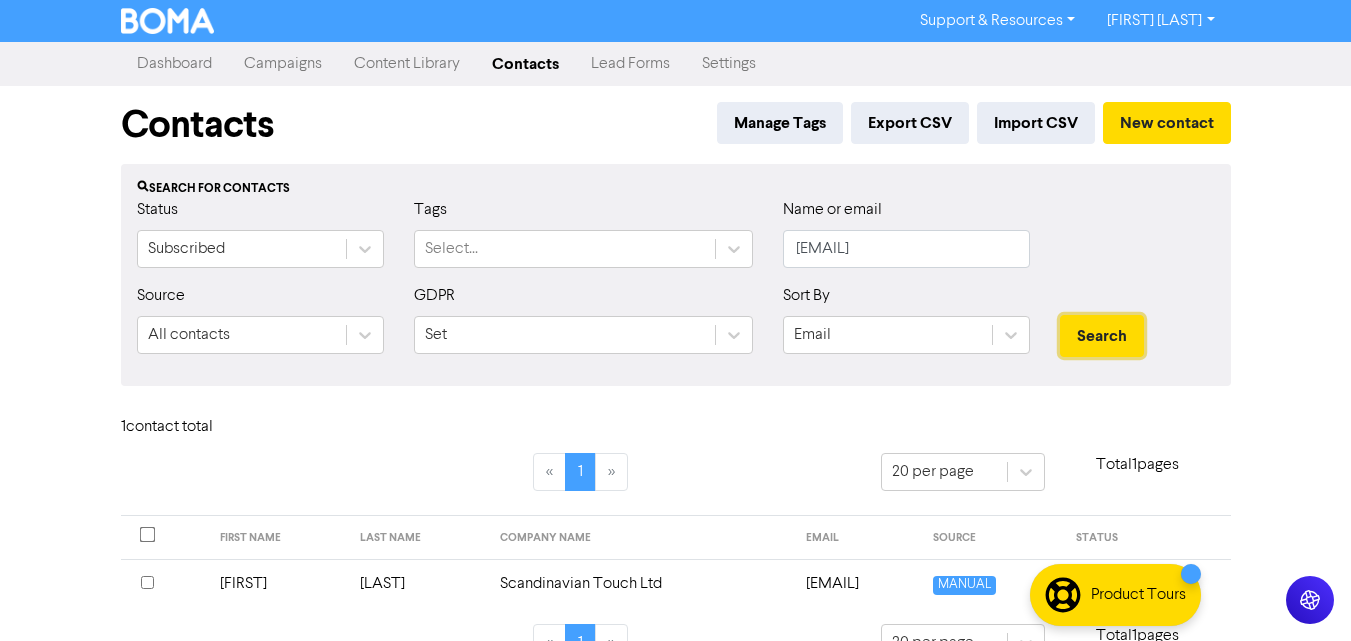 scroll, scrollTop: 45, scrollLeft: 0, axis: vertical 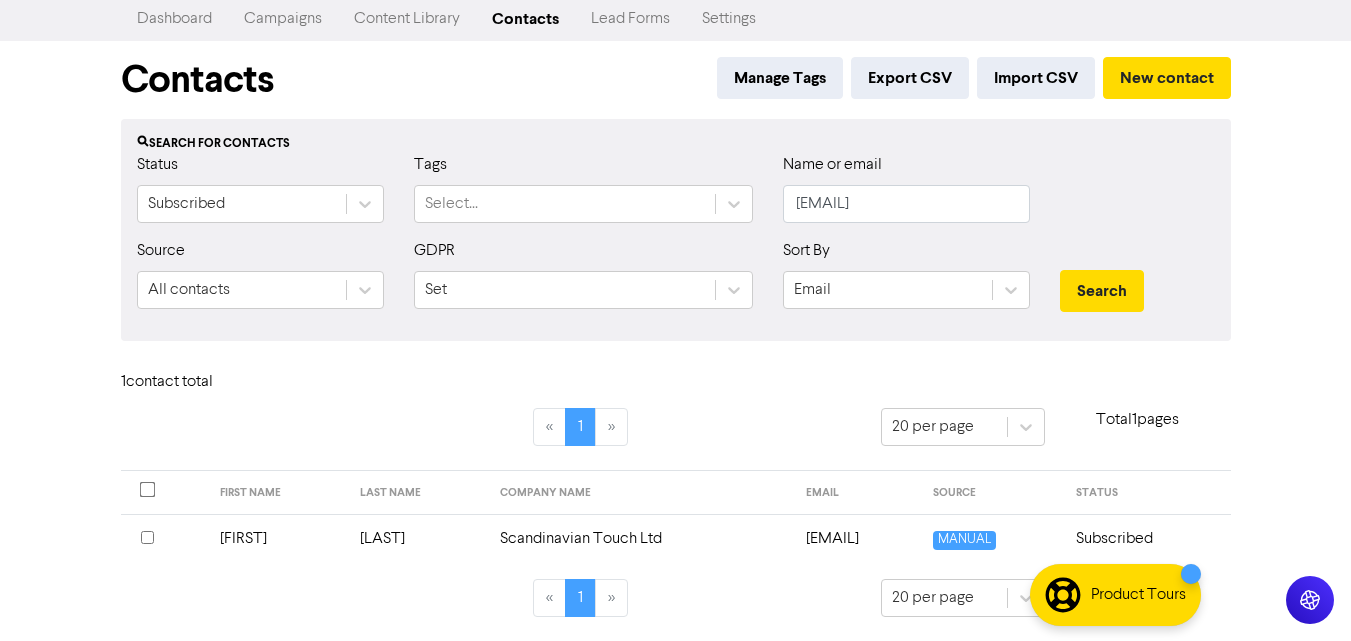 click at bounding box center (147, 537) 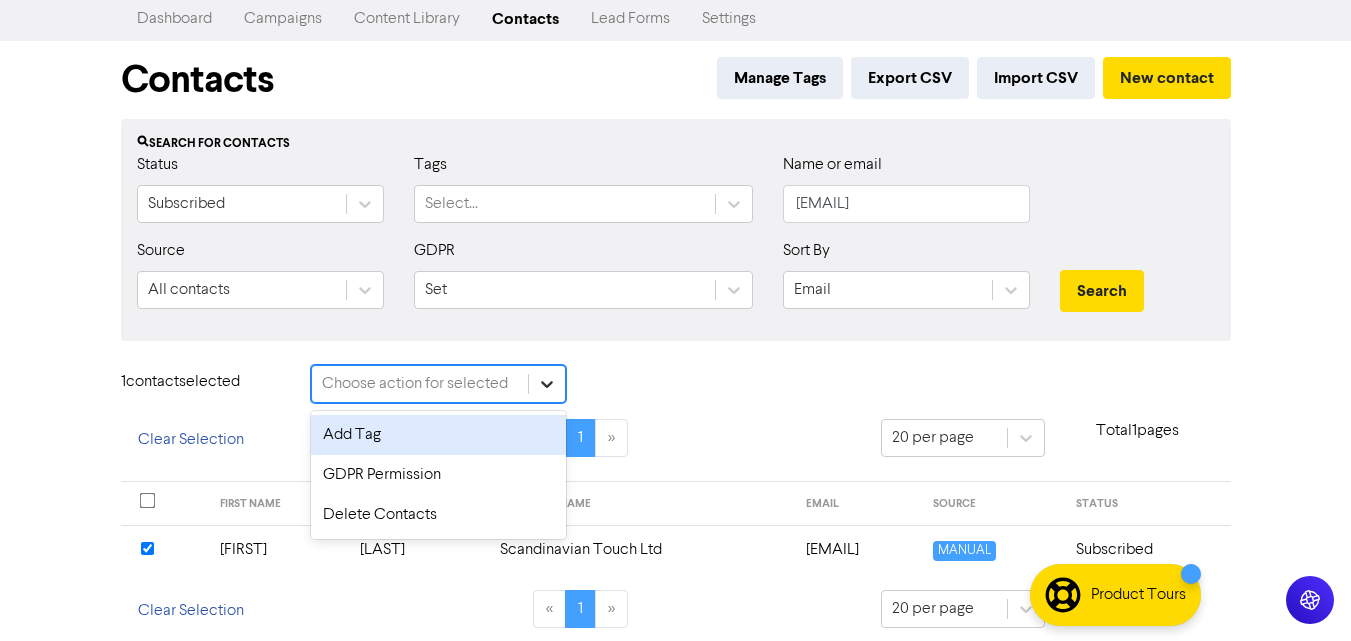 click at bounding box center [547, 384] 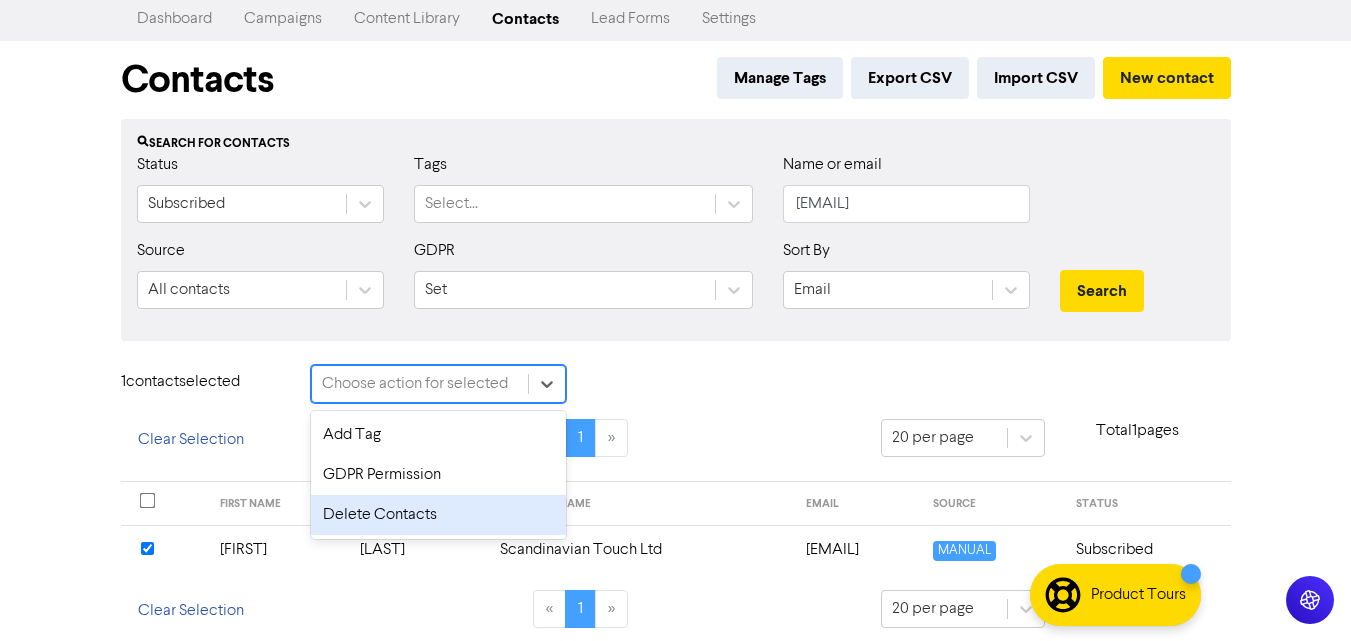 click on "Delete Contacts" at bounding box center (438, 515) 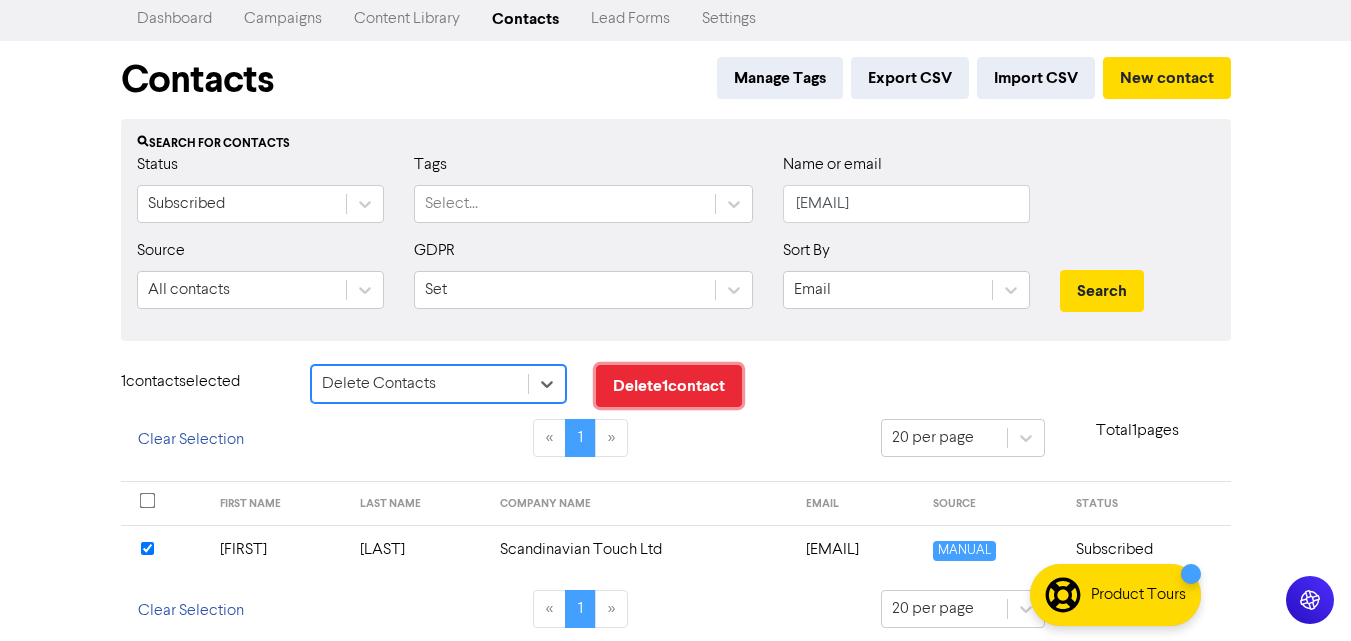 click on "Delete  1  contact" at bounding box center [669, 386] 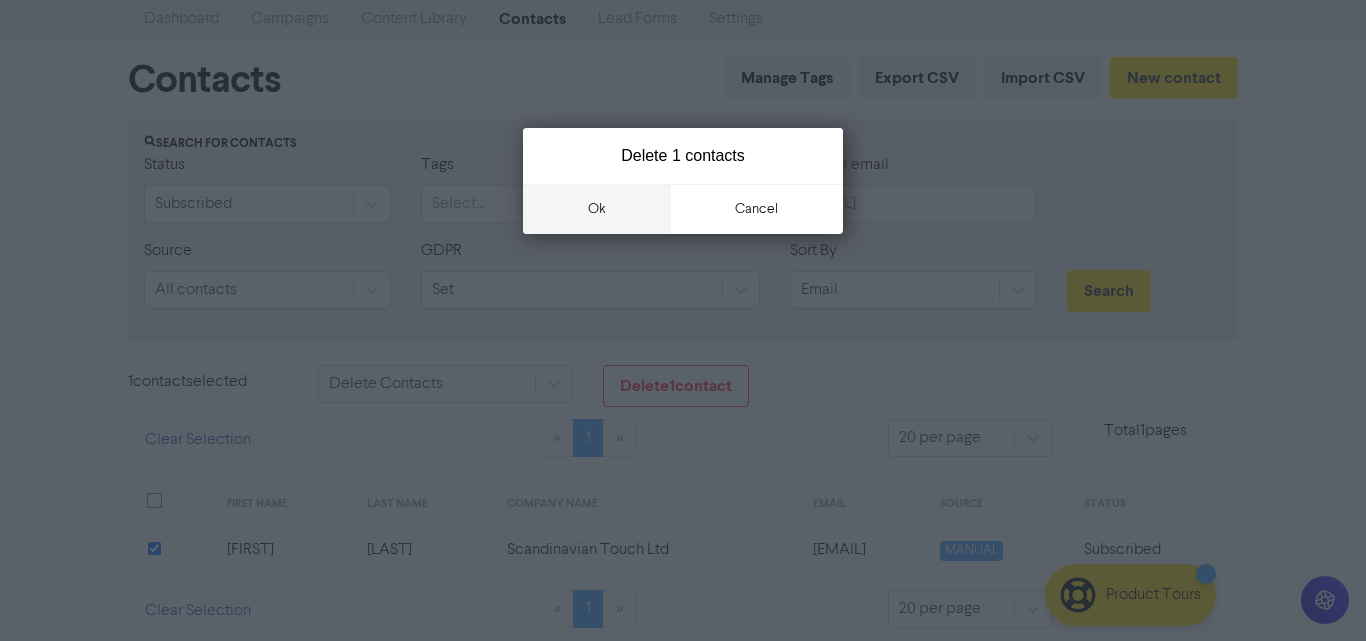 drag, startPoint x: 631, startPoint y: 205, endPoint x: 656, endPoint y: 205, distance: 25 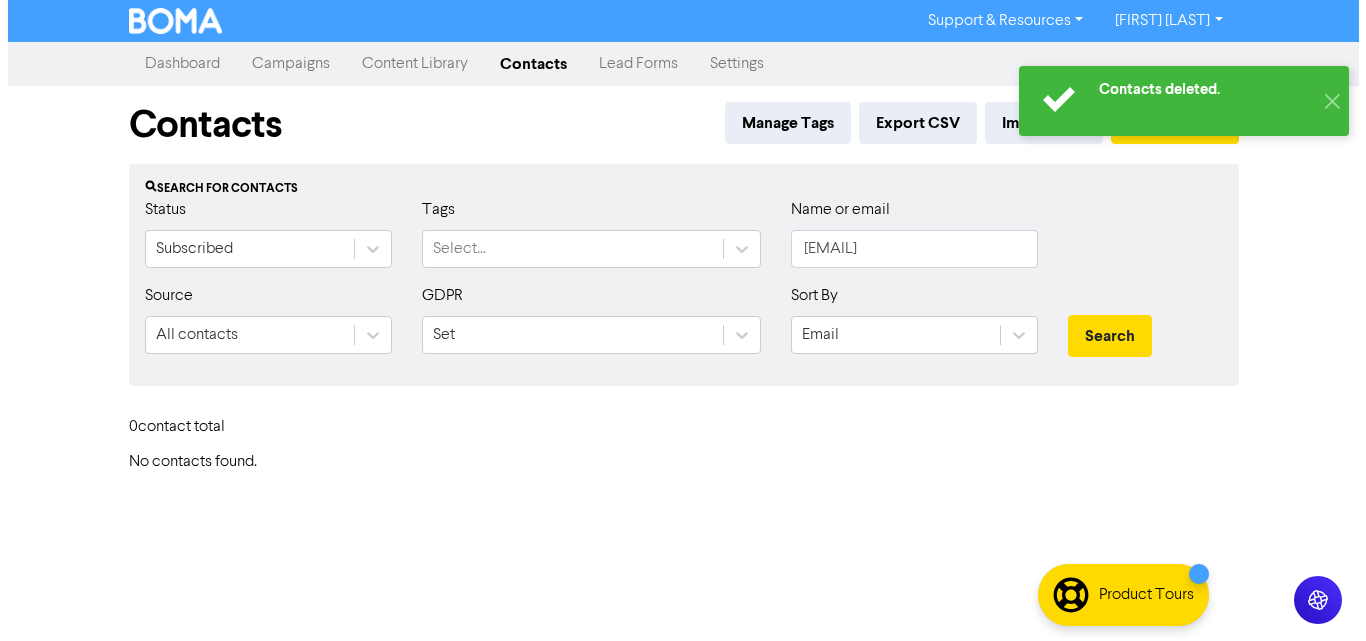 scroll, scrollTop: 0, scrollLeft: 0, axis: both 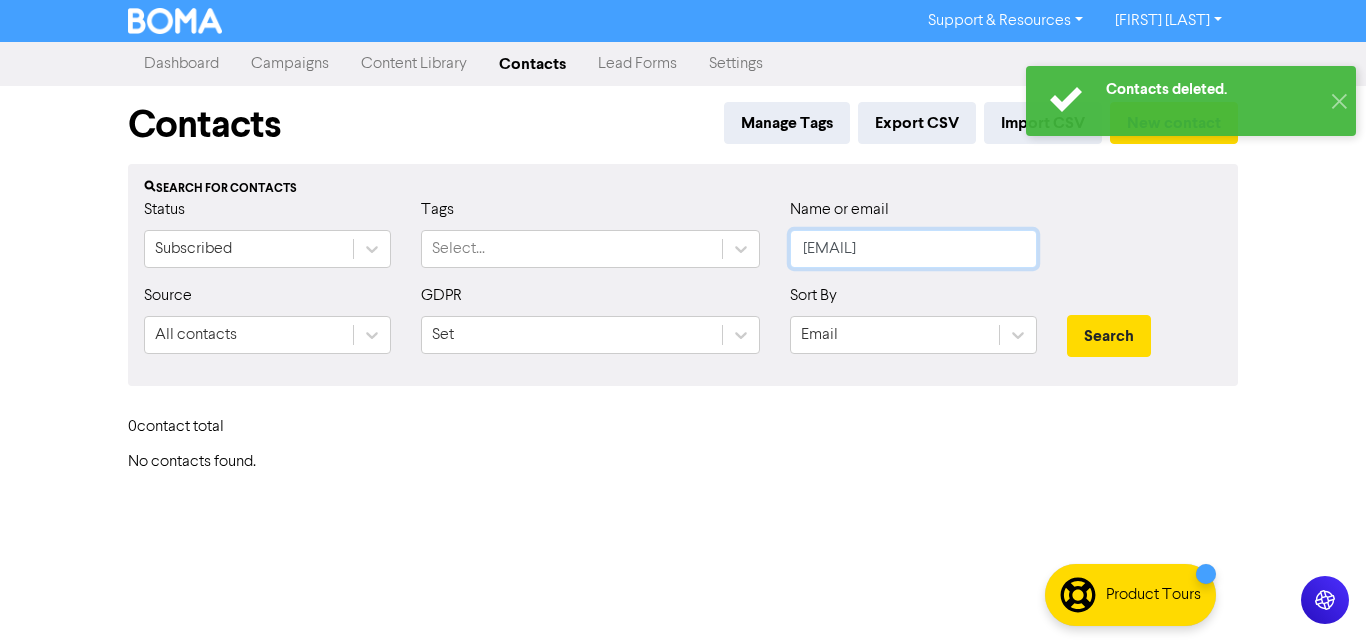 drag, startPoint x: 1015, startPoint y: 252, endPoint x: 306, endPoint y: 305, distance: 710.9782 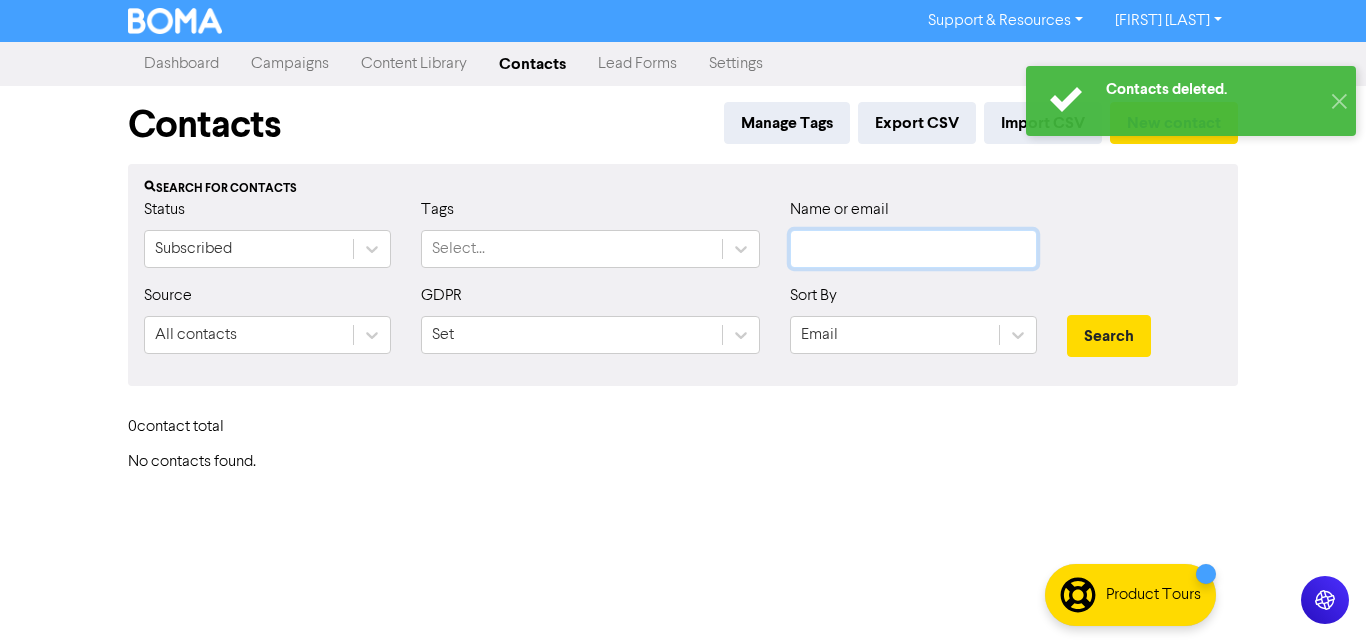 paste on "marianne@scandinaviantouch.co.uk" 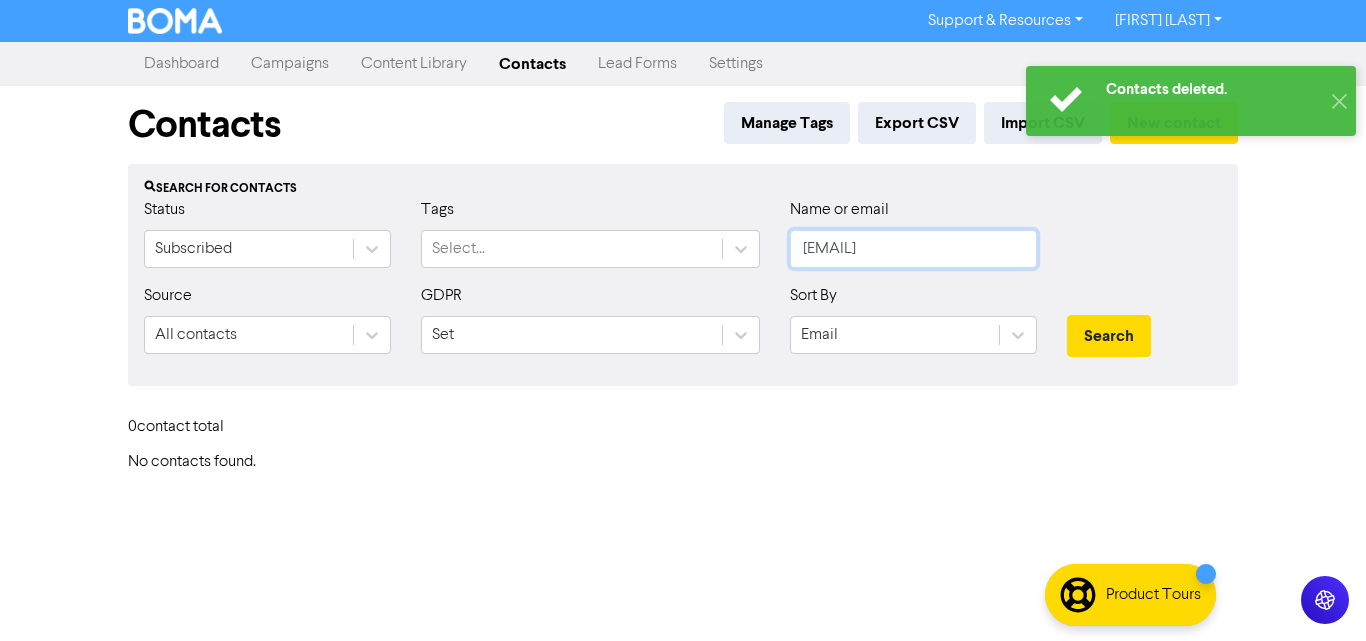 scroll, scrollTop: 0, scrollLeft: 23, axis: horizontal 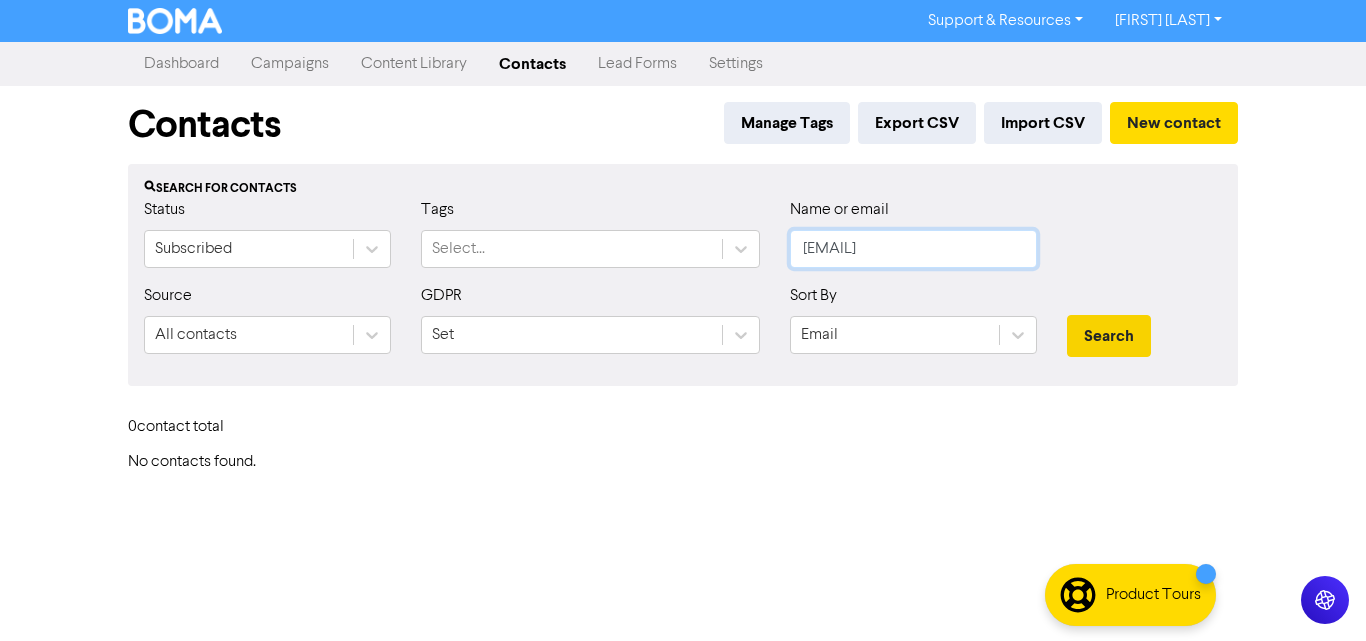 type on "marianne@scandinaviantouch.co.uk" 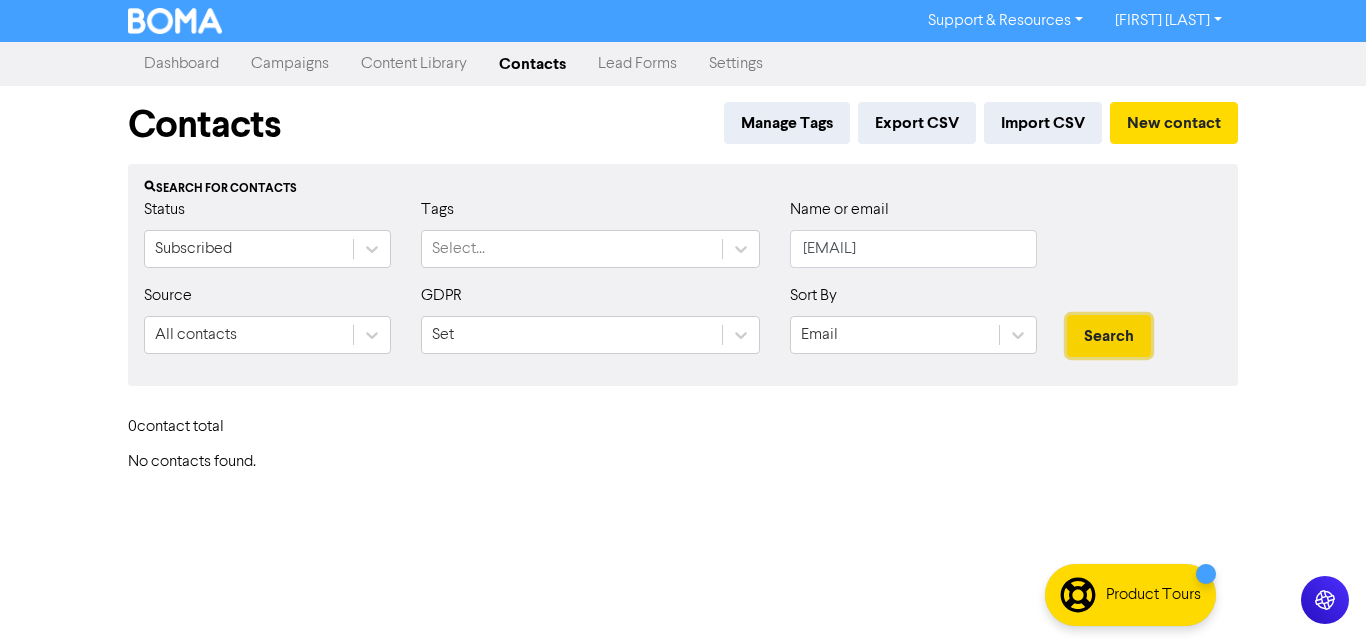 scroll, scrollTop: 0, scrollLeft: 0, axis: both 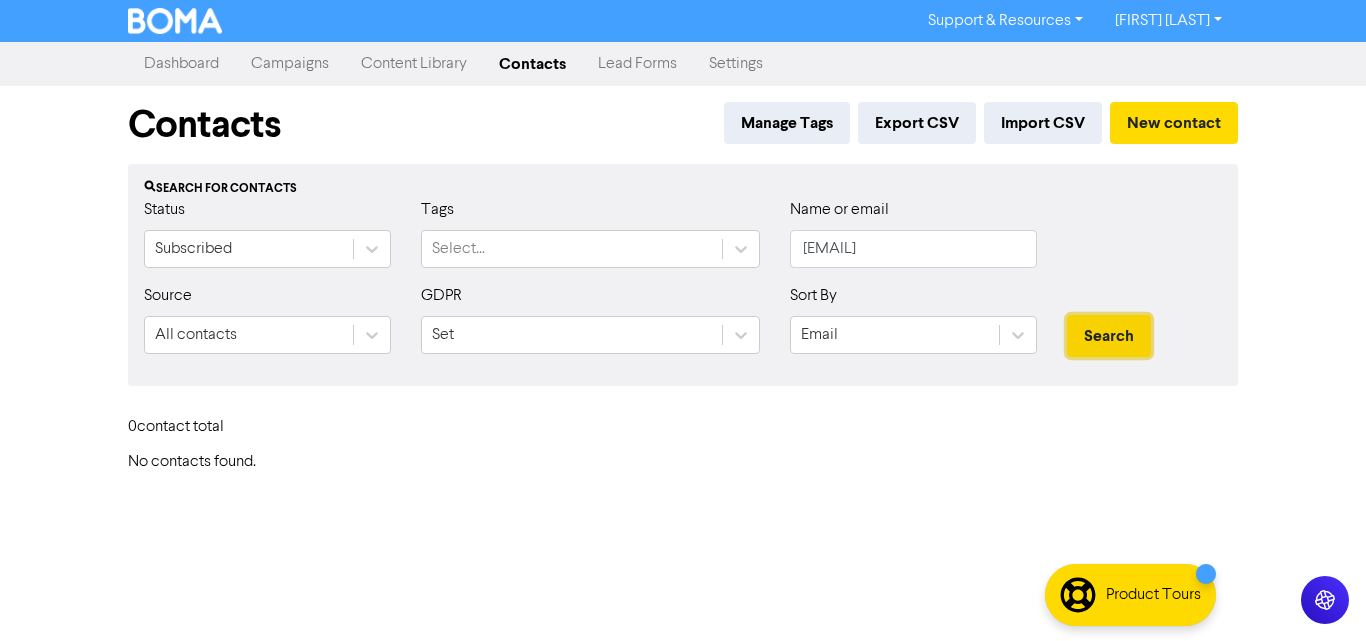 click on "Search" at bounding box center [1109, 336] 